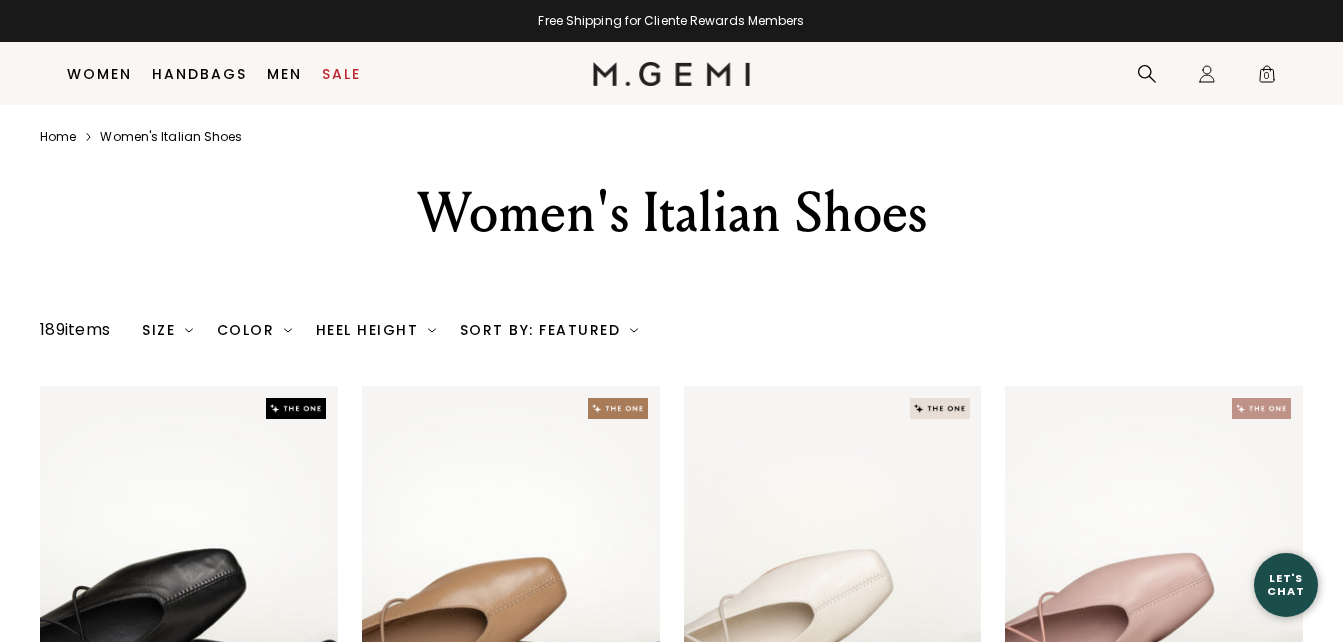 scroll, scrollTop: 982, scrollLeft: 0, axis: vertical 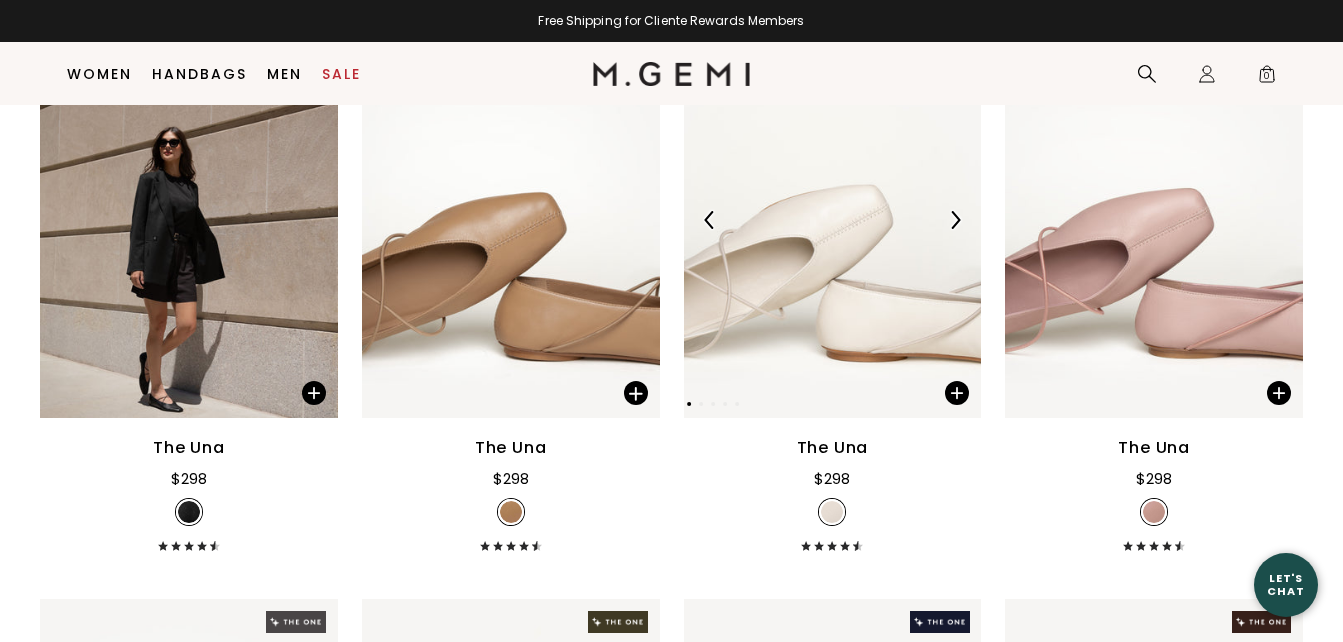 drag, startPoint x: 832, startPoint y: 456, endPoint x: 858, endPoint y: 326, distance: 132.57451 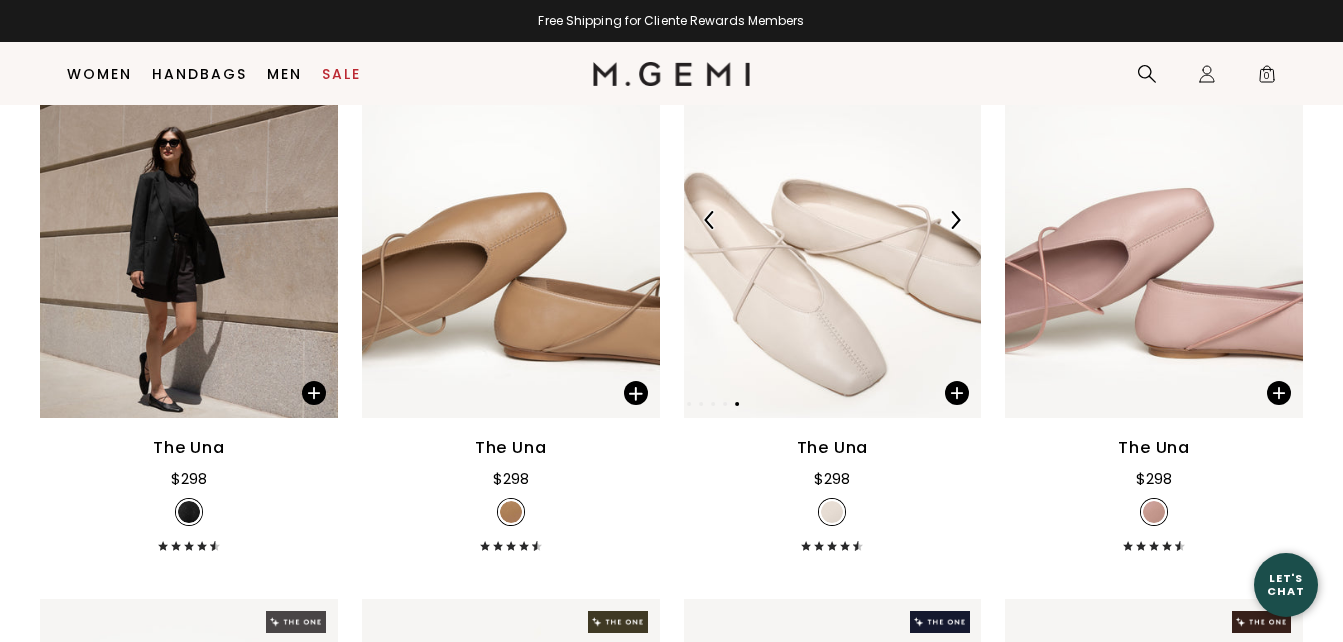 click at bounding box center (833, 219) 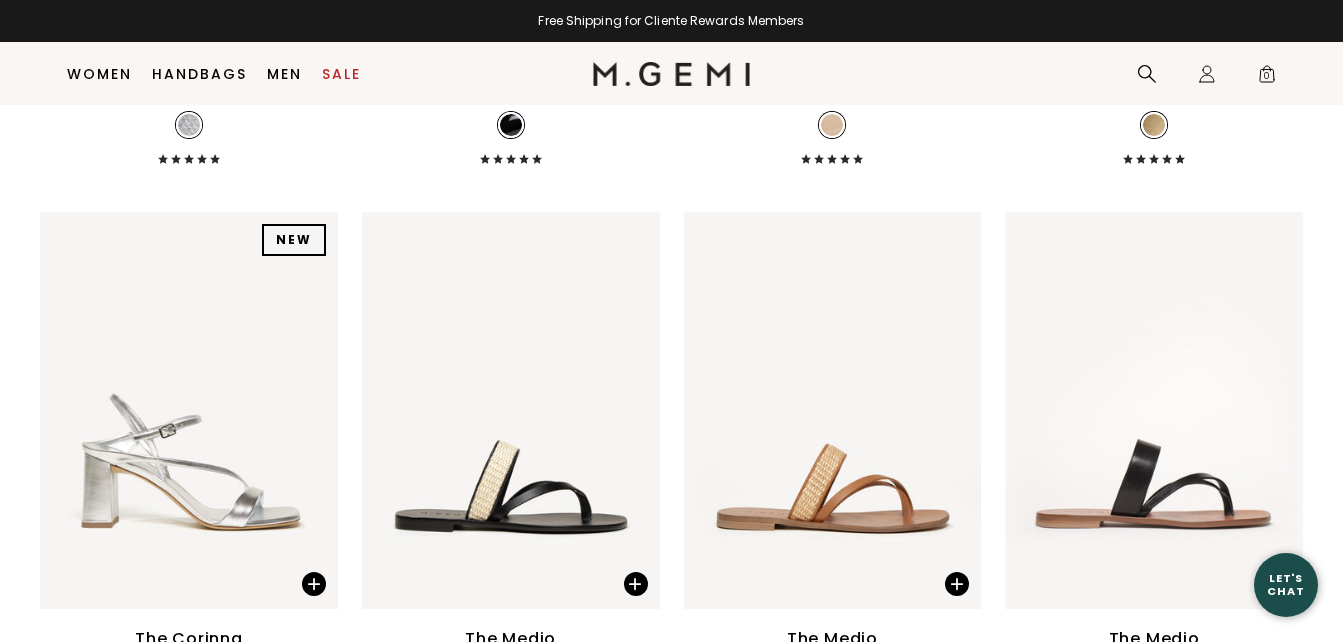 scroll, scrollTop: 4981, scrollLeft: 0, axis: vertical 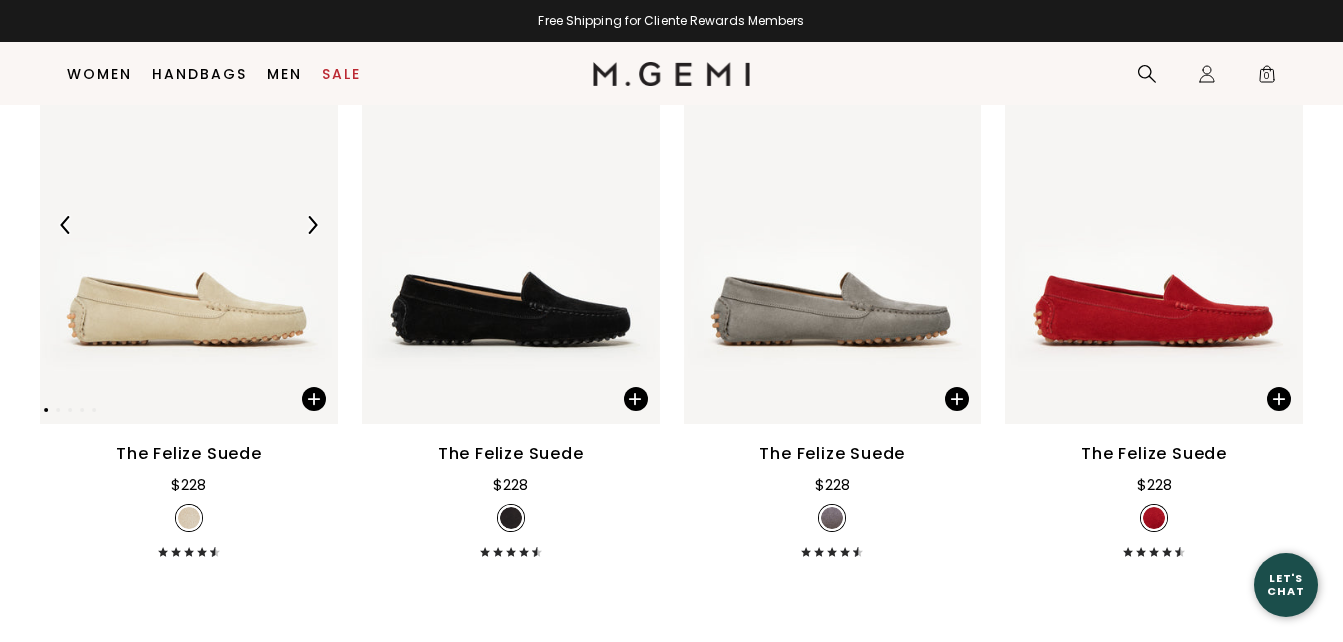 click at bounding box center [189, 225] 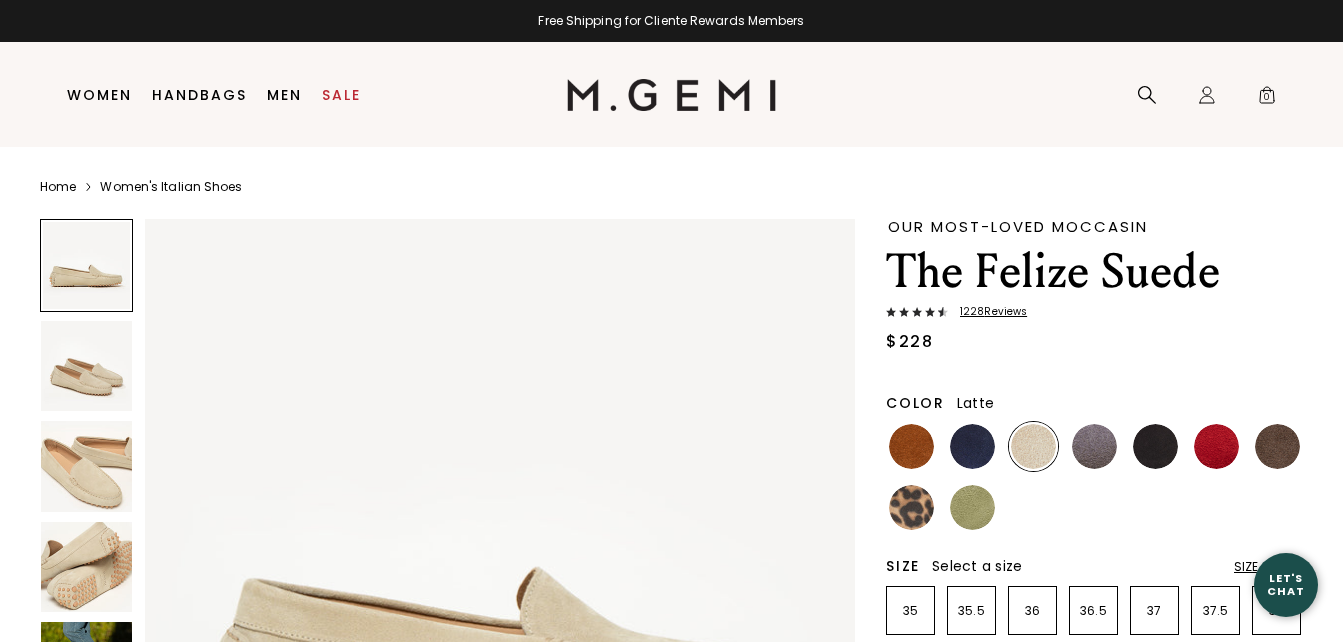 scroll, scrollTop: 0, scrollLeft: 0, axis: both 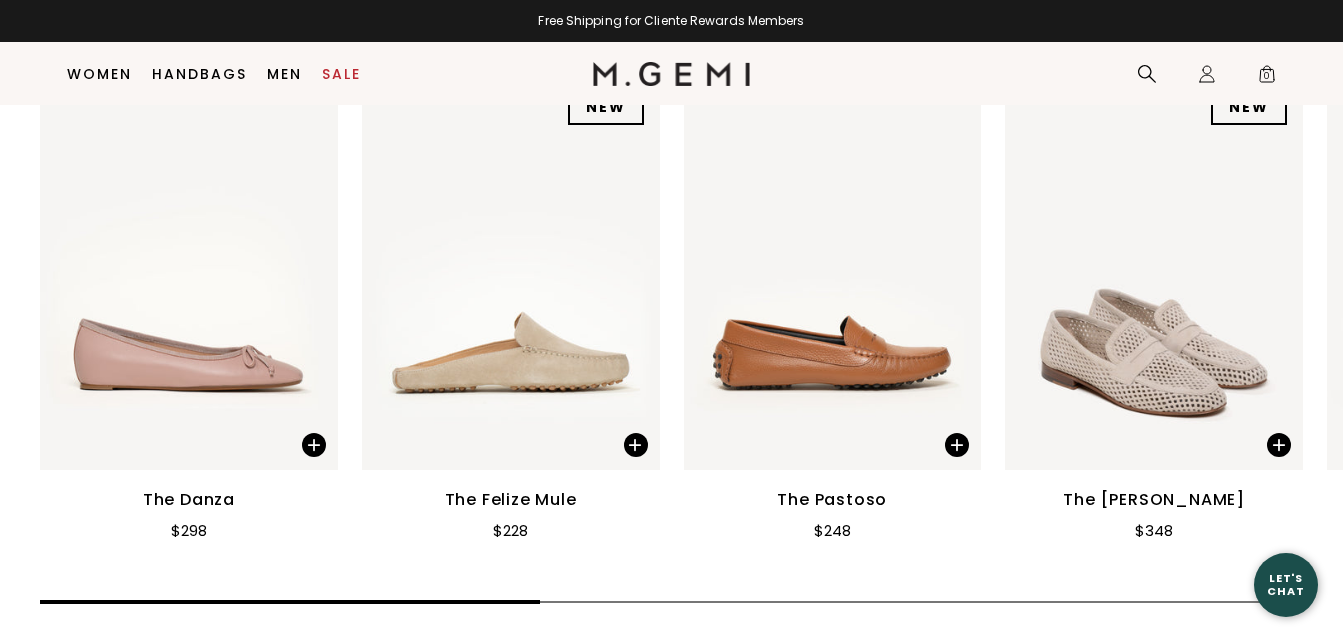click at bounding box center (1154, 271) 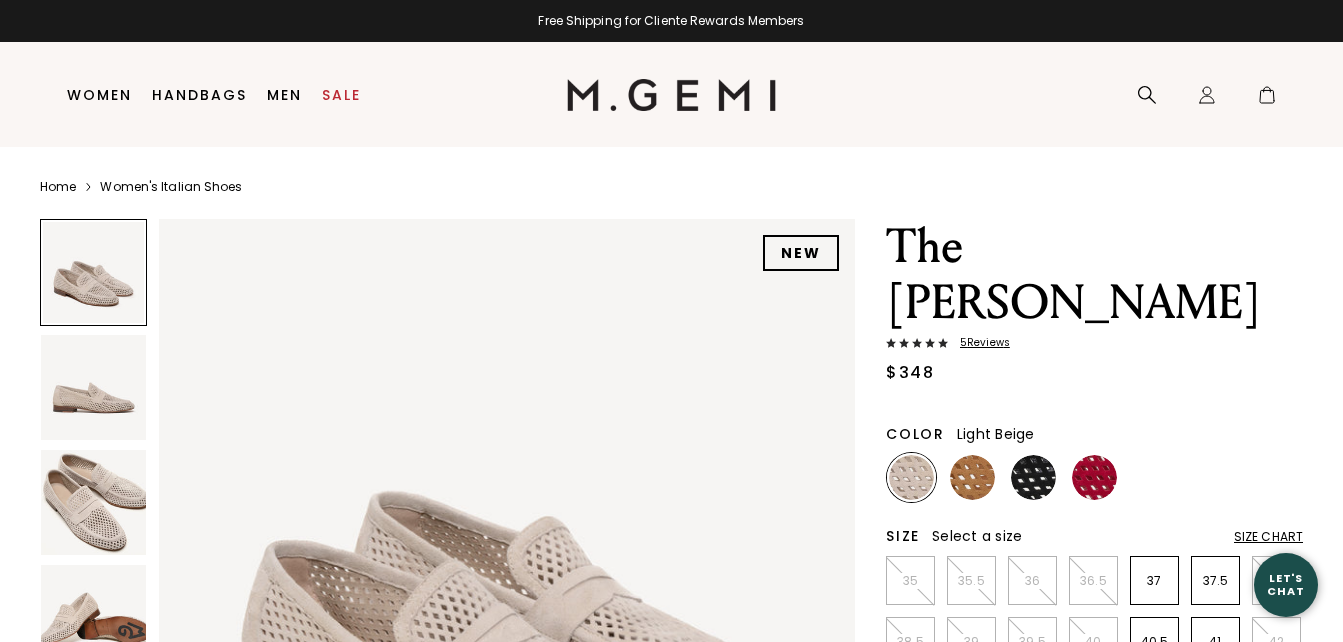 scroll, scrollTop: 0, scrollLeft: 0, axis: both 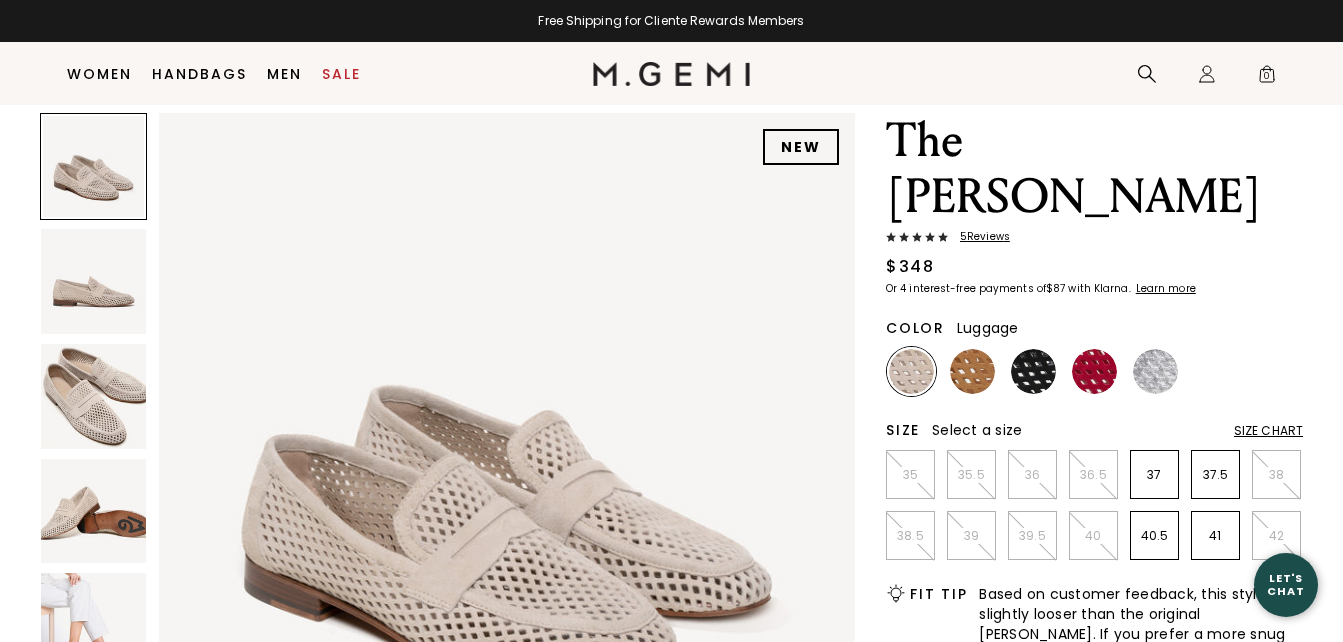 click at bounding box center [972, 371] 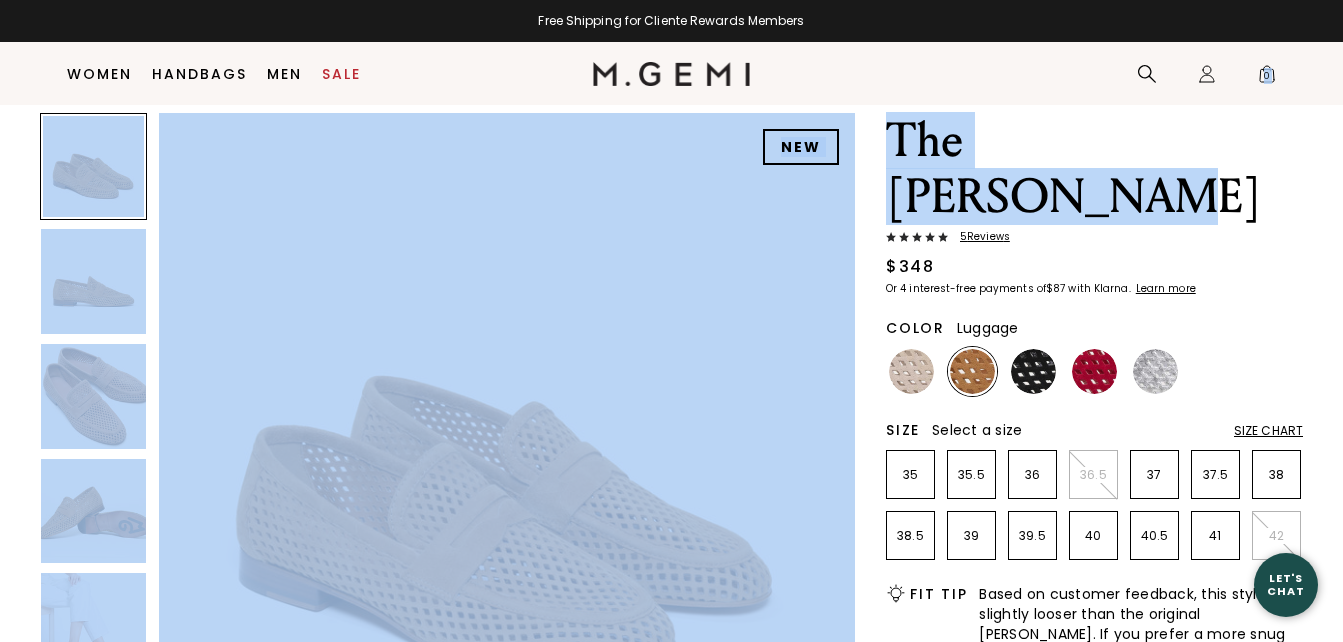 drag, startPoint x: 1341, startPoint y: 48, endPoint x: 1343, endPoint y: 70, distance: 22.090721 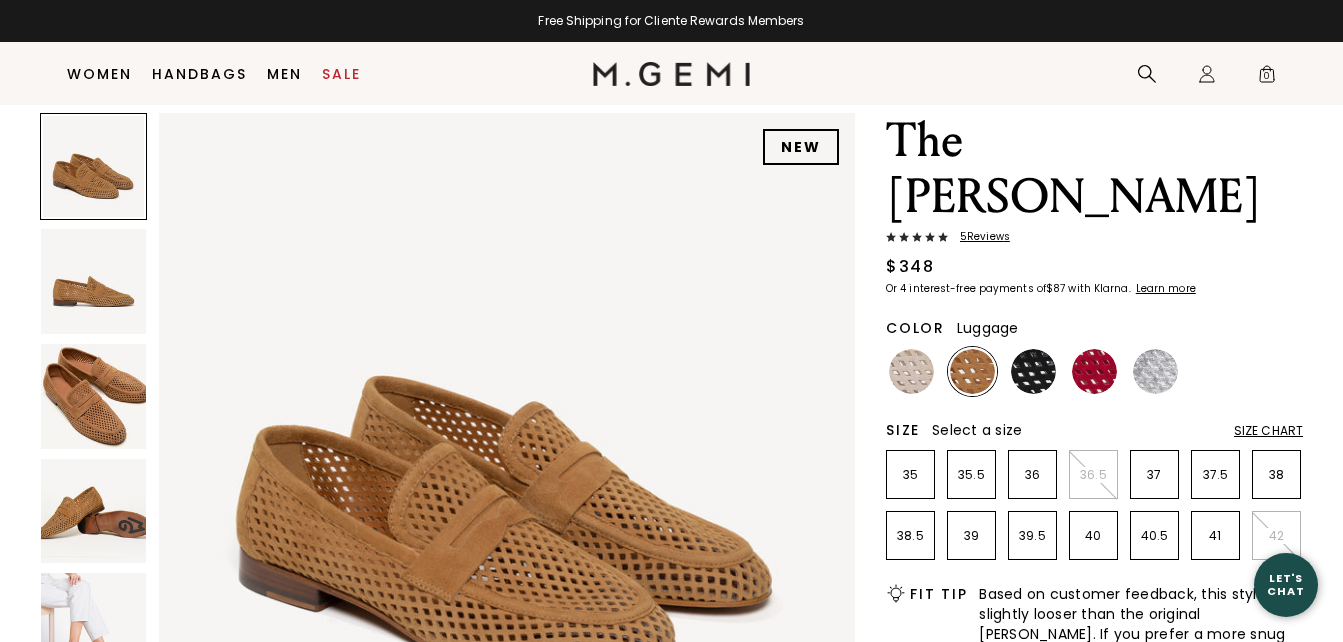 drag, startPoint x: 1343, startPoint y: 70, endPoint x: 1308, endPoint y: 234, distance: 167.69318 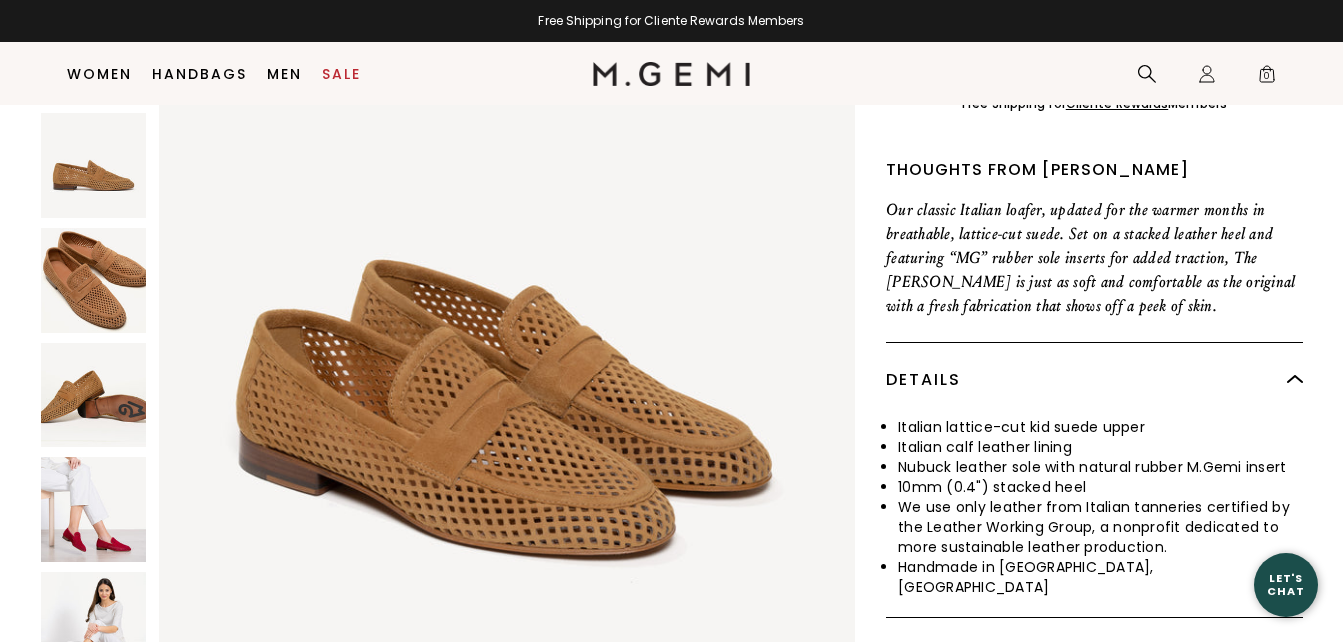 scroll, scrollTop: 616, scrollLeft: 0, axis: vertical 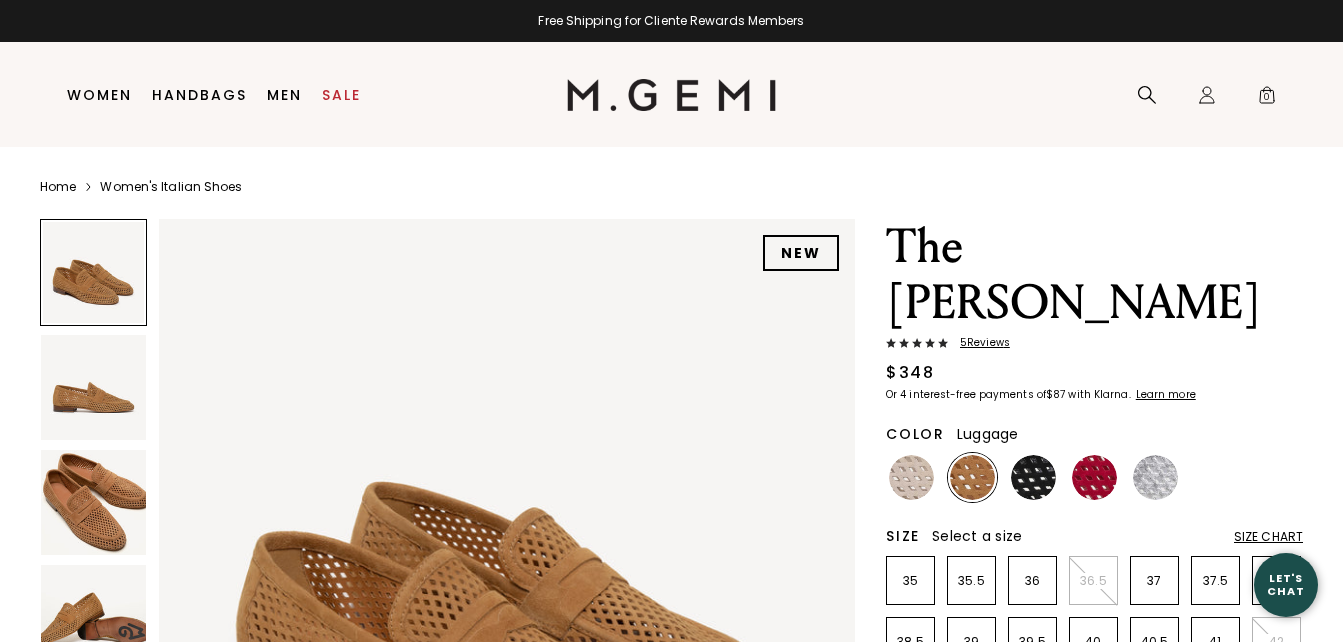 click on "Home Women's Italian Shoes
NEW
The [PERSON_NAME] 5  Review s $348
Or 4 interest-free payments of  $87   with Klarna Learn more
Color  Luggage Size Select a size Size Chart 35 35.5 36 36.5 37 37.5 38 38.5 39 39.5 40 40.5 41 42 Icons/20x20/bulb@2x Fit Tip Based on customer feedback, this style fits slightly looser than the original [PERSON_NAME]. If you prefer a more snug fit, go down a half size. Add to Bag Free Shipping for  Cliente Rewards  Members Thoughts from [PERSON_NAME] Our classic Italian loafer, updated for the warmer months in breathable, lattice-cut suede. Set on a stacked leather heel and featuring “MG” rubber sole inserts for added traction, The [PERSON_NAME] is just as soft and comfortable as the original with a fresh fabrication that shows off a peek of skin. Details Italian lattice-cut kid suede upper
Italian calf leather lining
Nubuck leather sole with natural rubber M.Gemi insert
10mm (0.4") stacked heel" at bounding box center (671, 840) 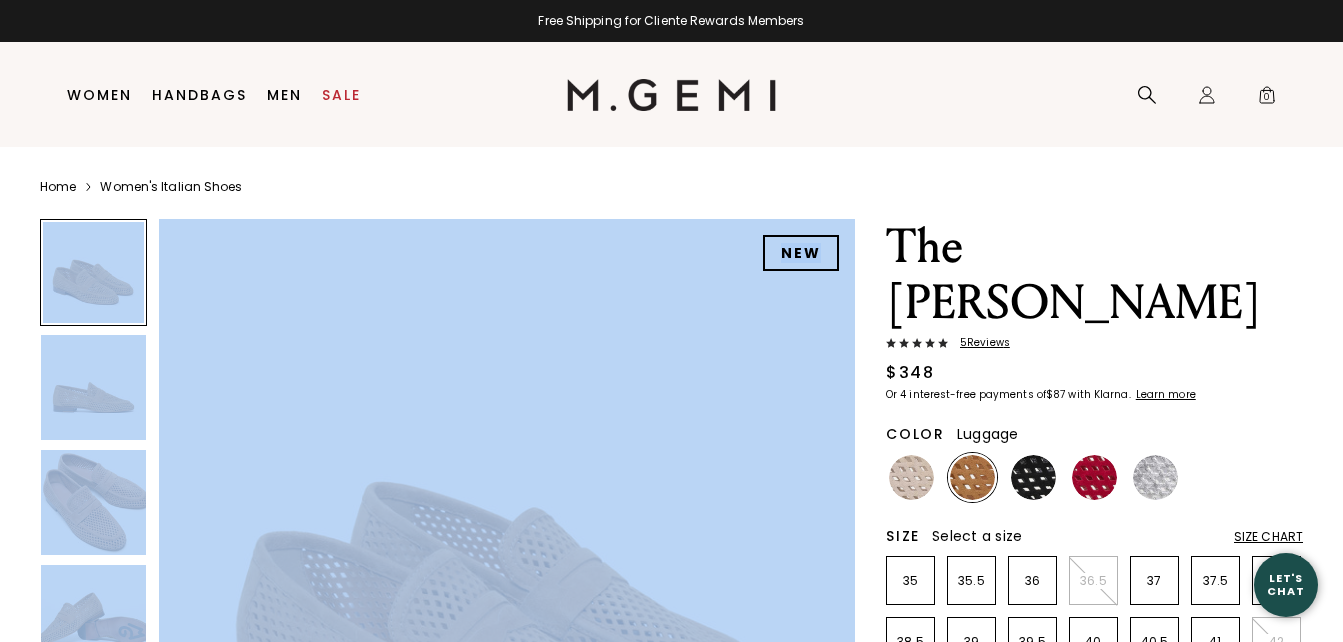 click on "Home Women's Italian Shoes
NEW
The [PERSON_NAME] 5  Review s $348
Or 4 interest-free payments of  $87   with Klarna Learn more
Color  Luggage Size Select a size Size Chart 35 35.5 36 36.5 37 37.5 38 38.5 39 39.5 40 40.5 41 42 Icons/20x20/bulb@2x Fit Tip Based on customer feedback, this style fits slightly looser than the original [PERSON_NAME]. If you prefer a more snug fit, go down a half size. Add to Bag Free Shipping for  Cliente Rewards  Members Thoughts from [PERSON_NAME] Our classic Italian loafer, updated for the warmer months in breathable, lattice-cut suede. Set on a stacked leather heel and featuring “MG” rubber sole inserts for added traction, The [PERSON_NAME] is just as soft and comfortable as the original with a fresh fabrication that shows off a peek of skin. Details Italian lattice-cut kid suede upper
Italian calf leather lining
Nubuck leather sole with natural rubber M.Gemi insert
10mm (0.4") stacked heel" at bounding box center [671, 840] 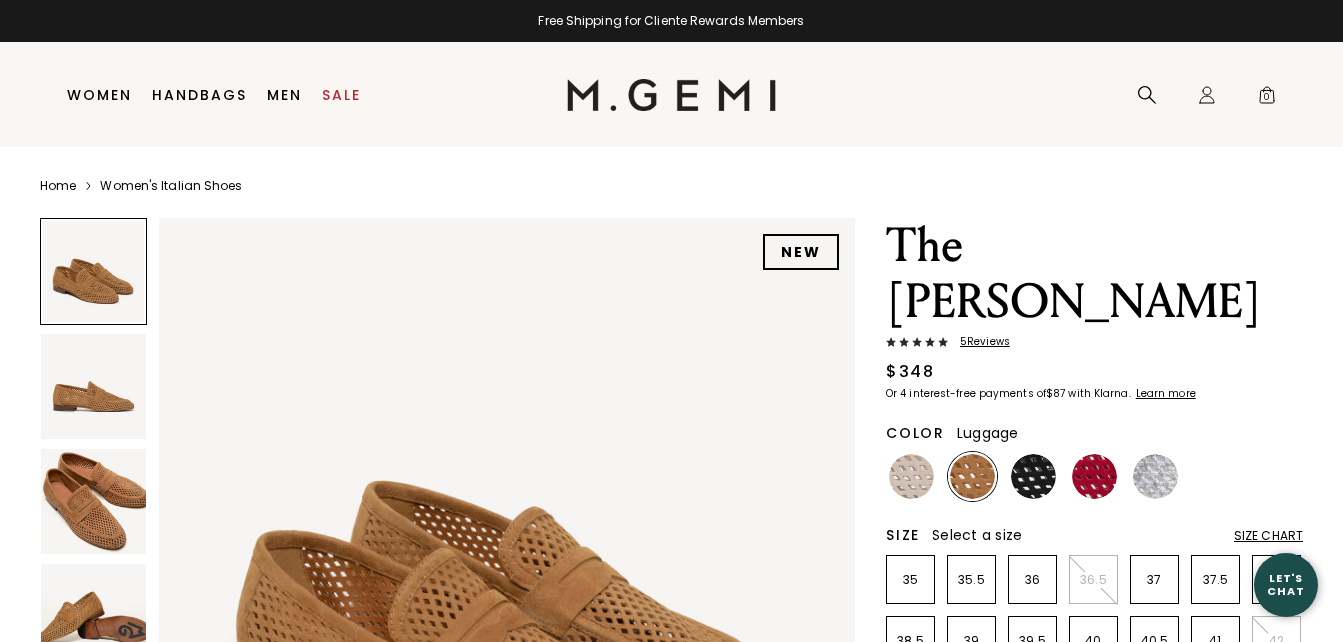 click on "Search
Icons/20x20/profile@2x
Sign Out
Orders
Rewards
Refer a Friend
Address Book
Call Us
[PHONE_NUMBER]
Icons/20x20/bag@2x 0" at bounding box center [1031, 94] 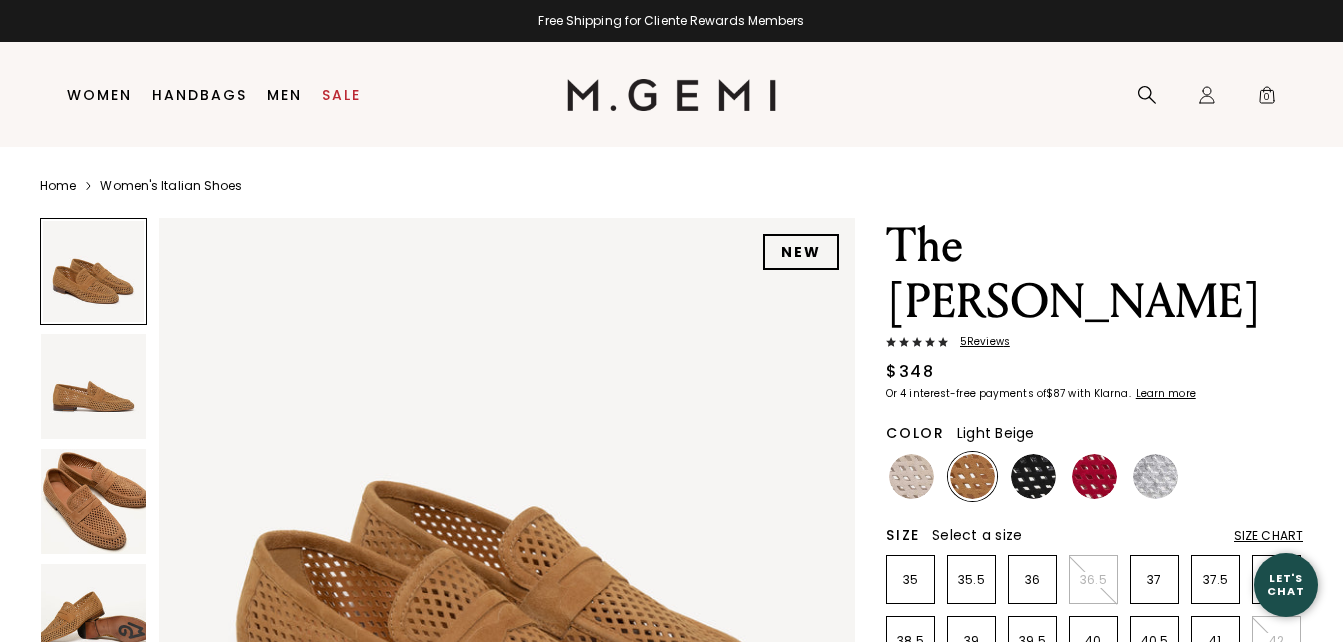click at bounding box center (911, 476) 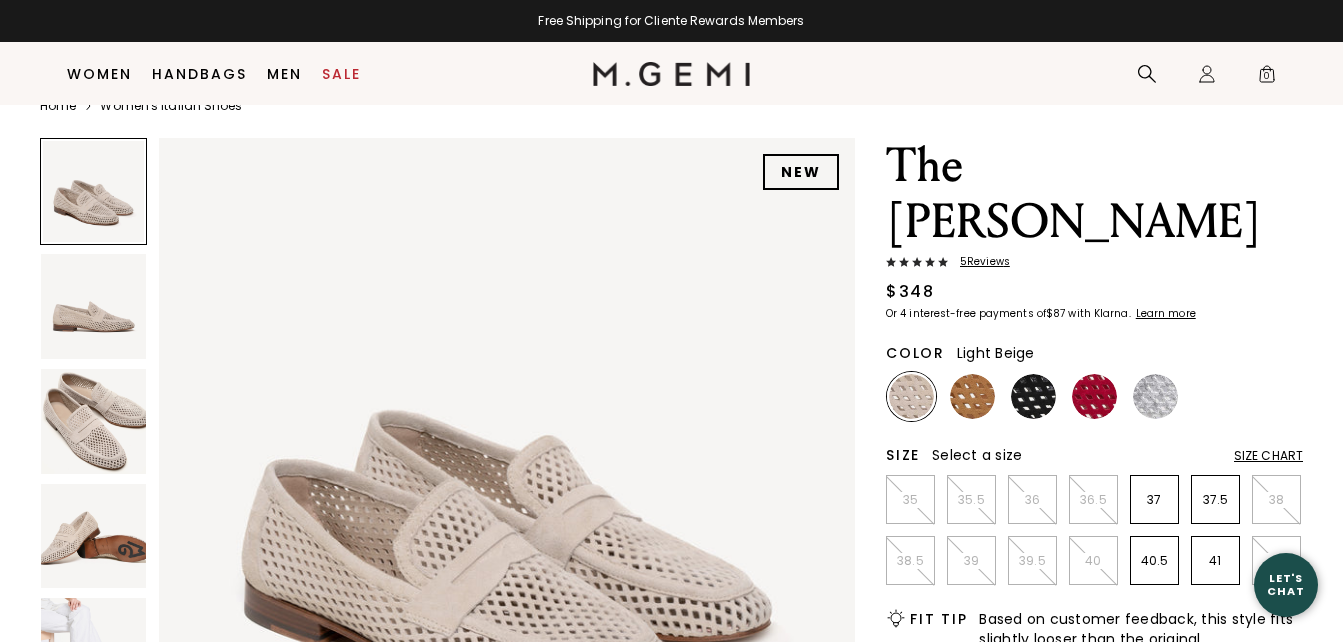 scroll, scrollTop: 131, scrollLeft: 0, axis: vertical 